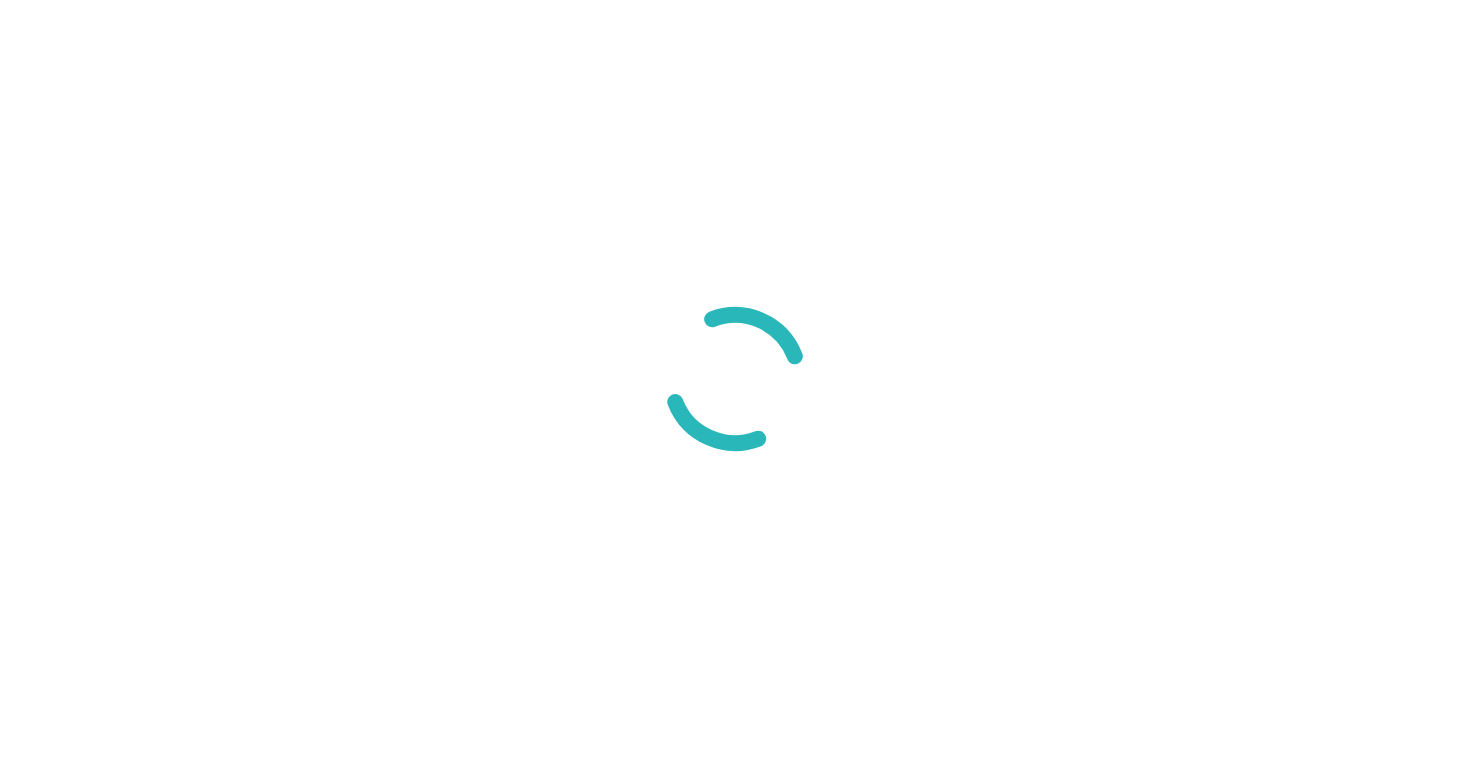 scroll, scrollTop: 0, scrollLeft: 0, axis: both 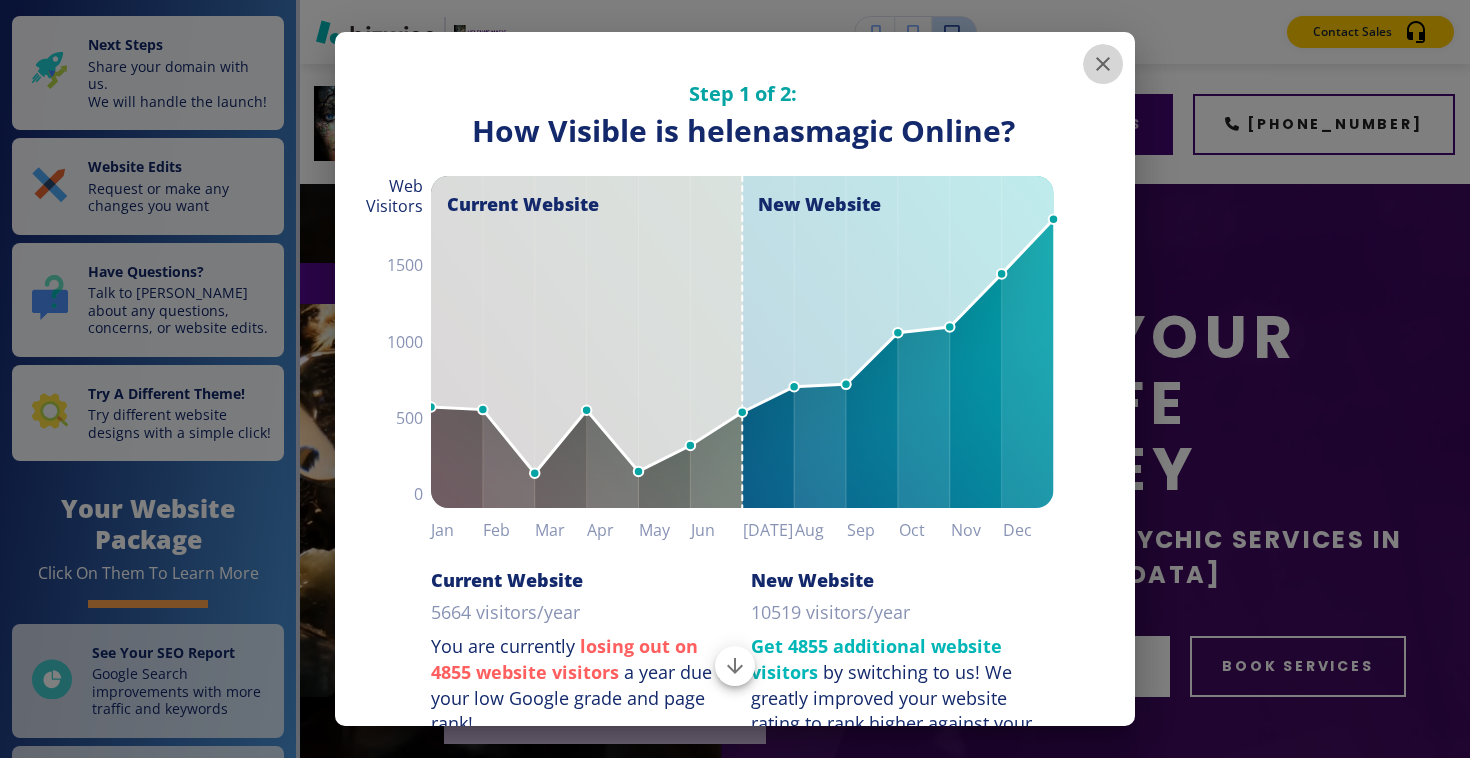 click 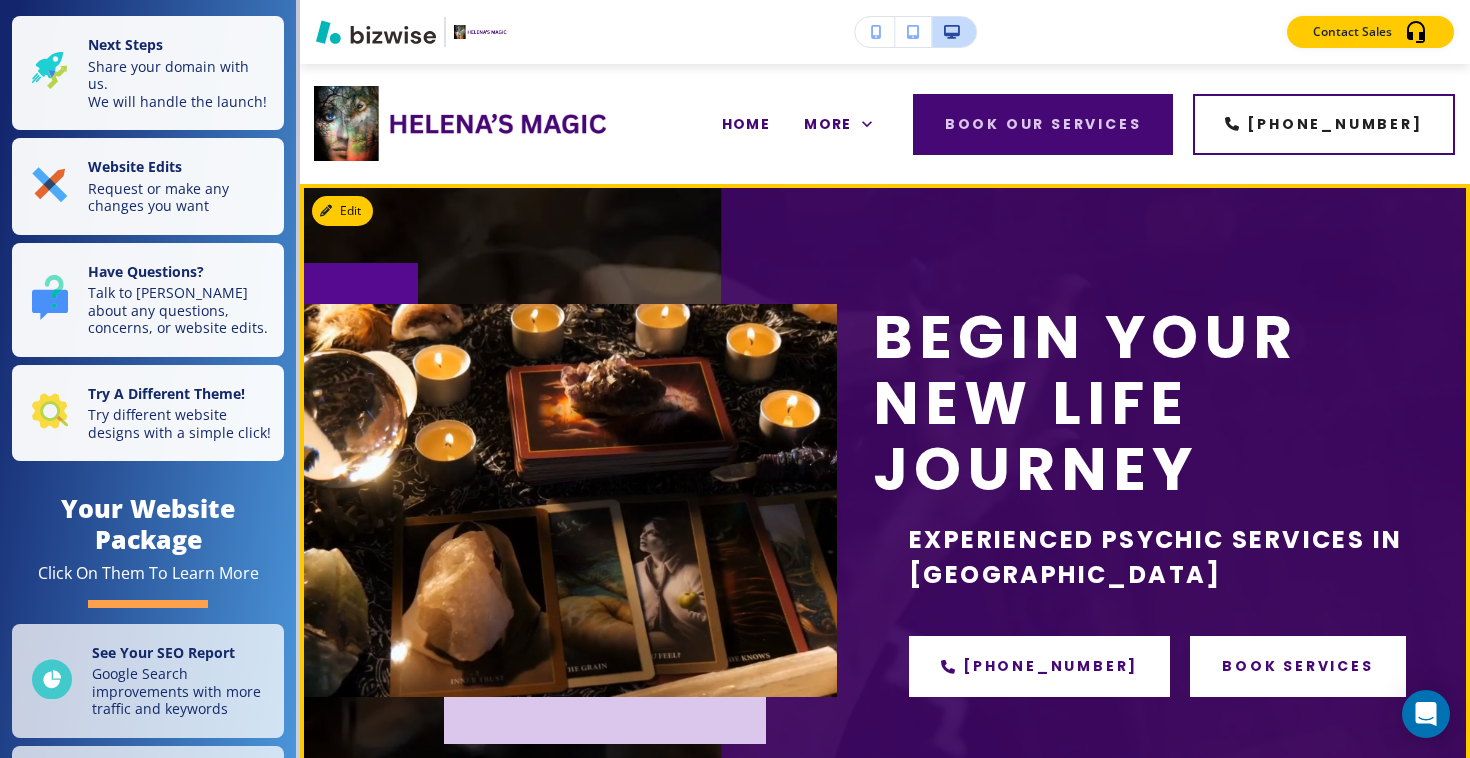 click on "book services" at bounding box center (1297, 666) 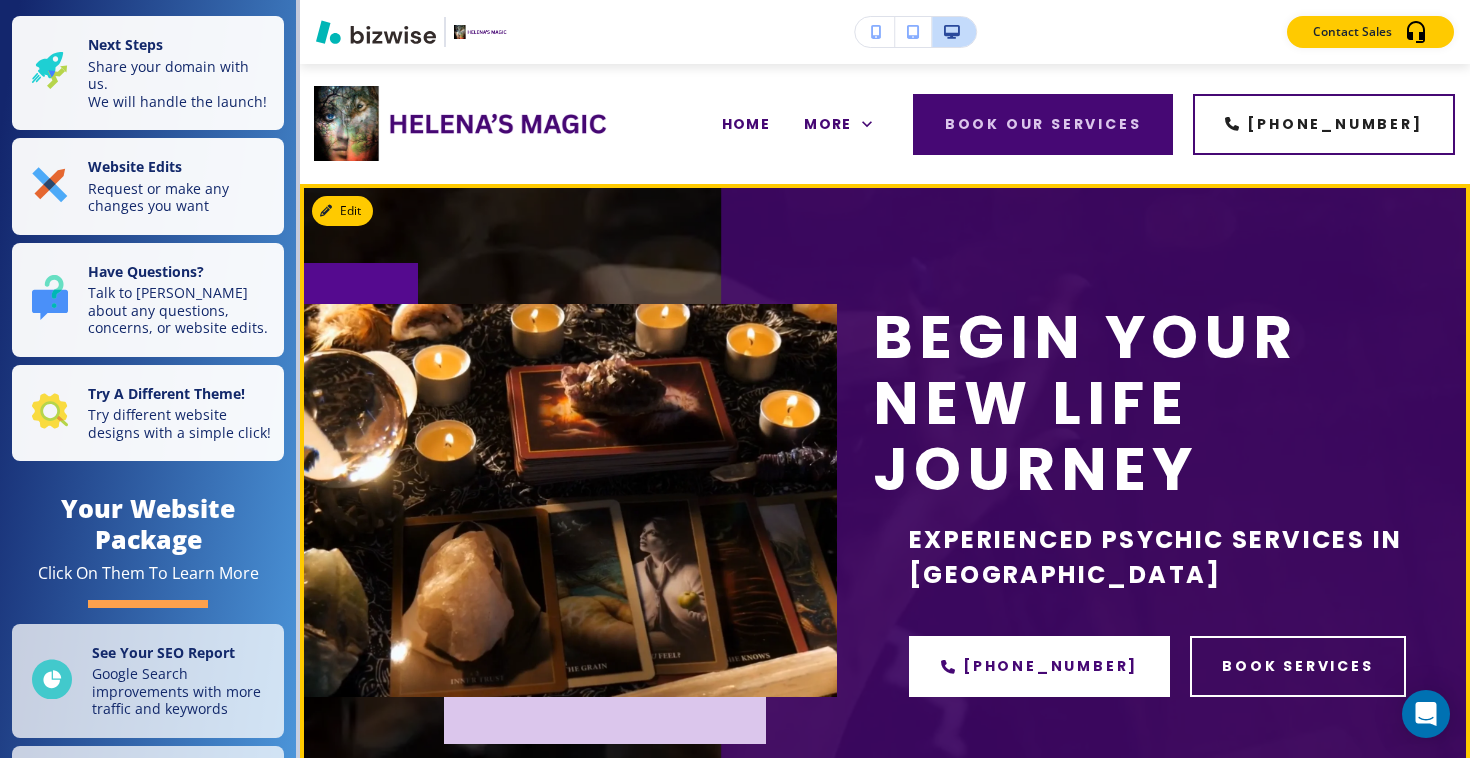 scroll, scrollTop: 9, scrollLeft: 0, axis: vertical 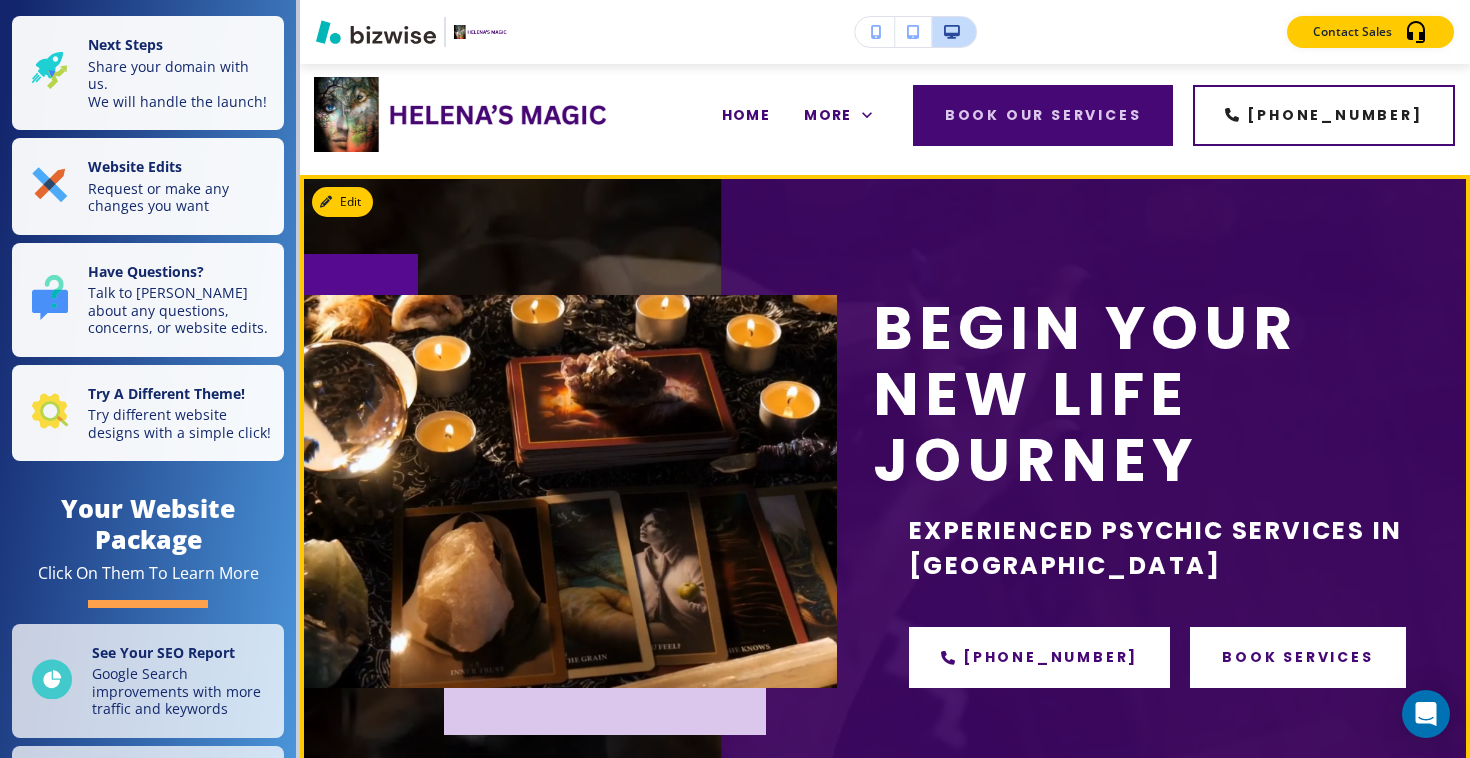 click on "book services" at bounding box center [1297, 657] 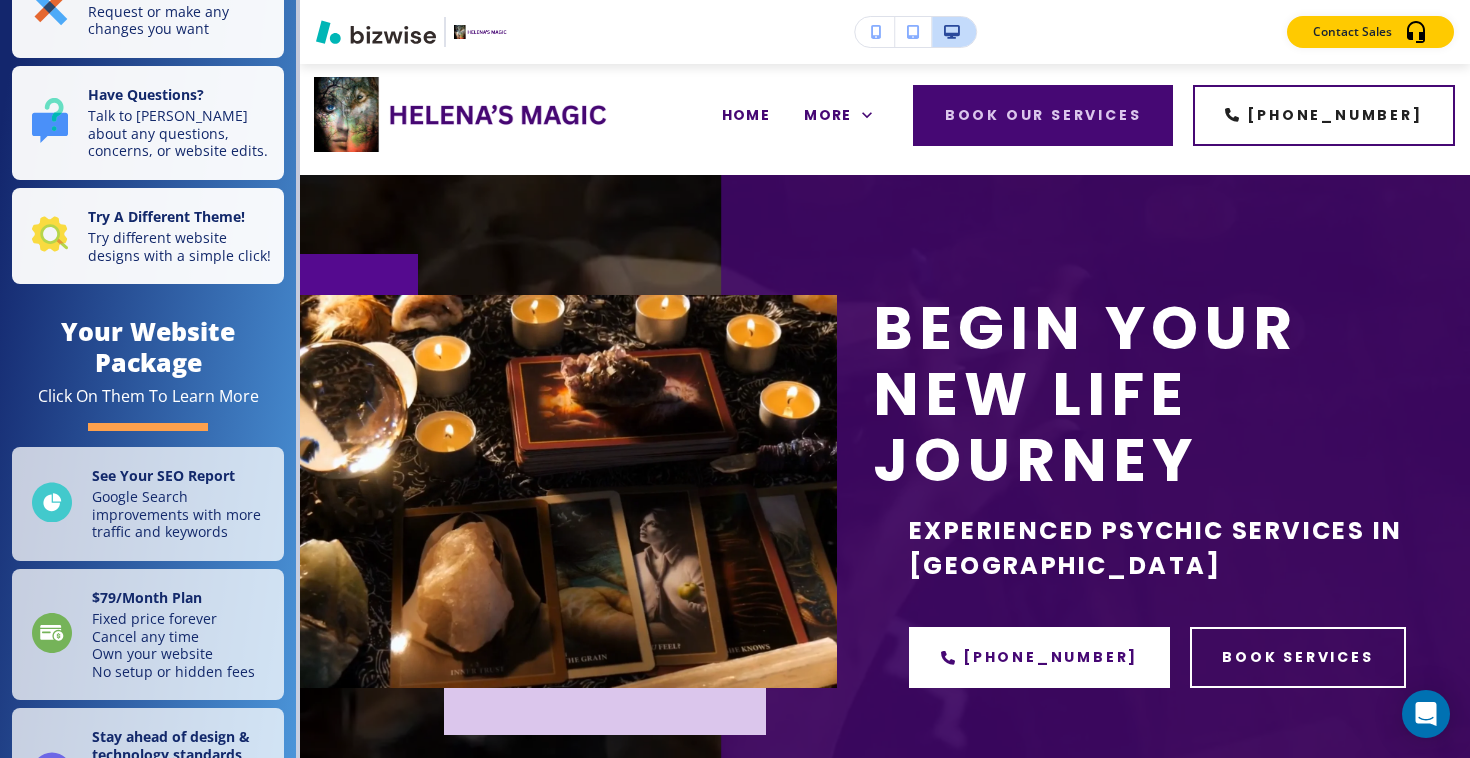 scroll, scrollTop: 218, scrollLeft: 0, axis: vertical 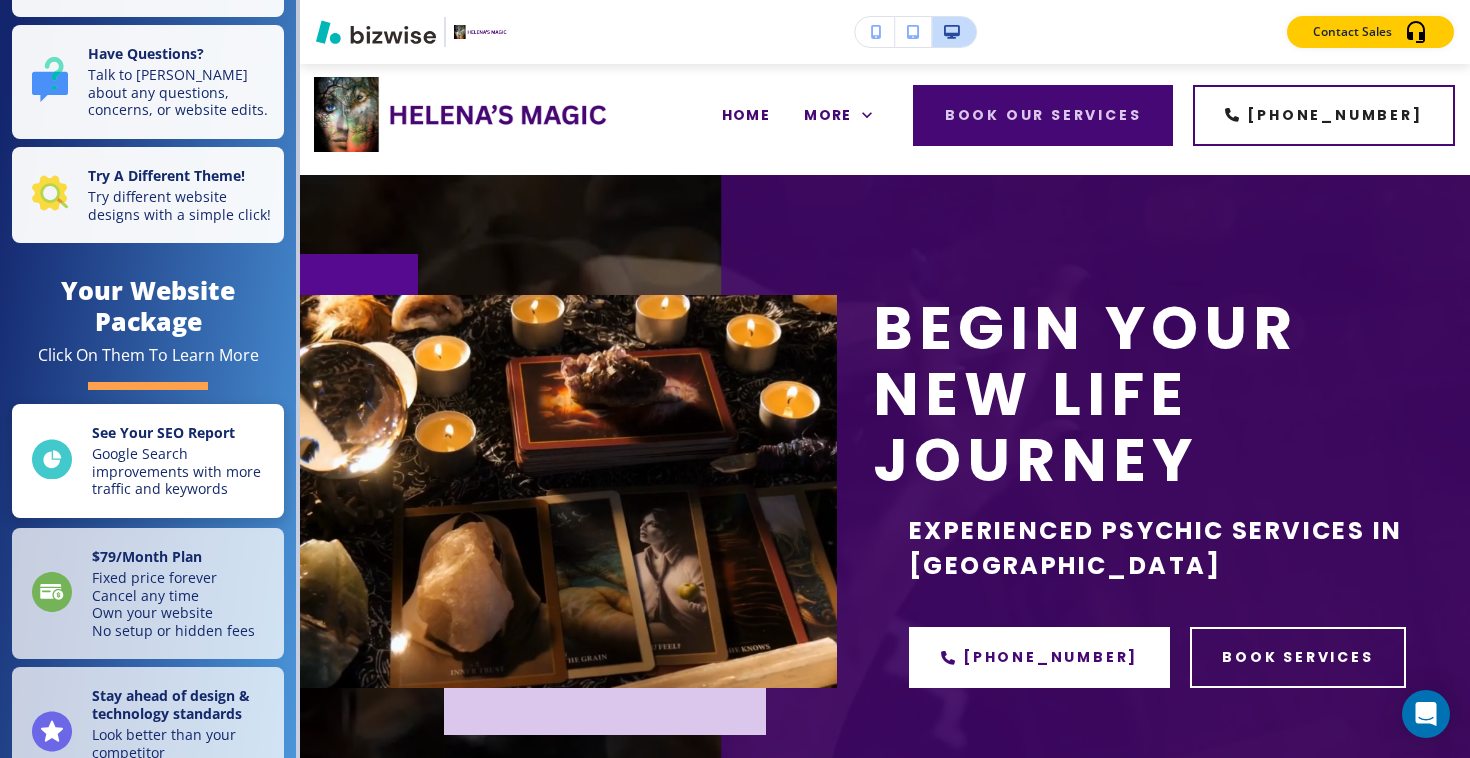 click on "See Your SEO Report Google Search improvements with more traffic and keywords" at bounding box center (148, 461) 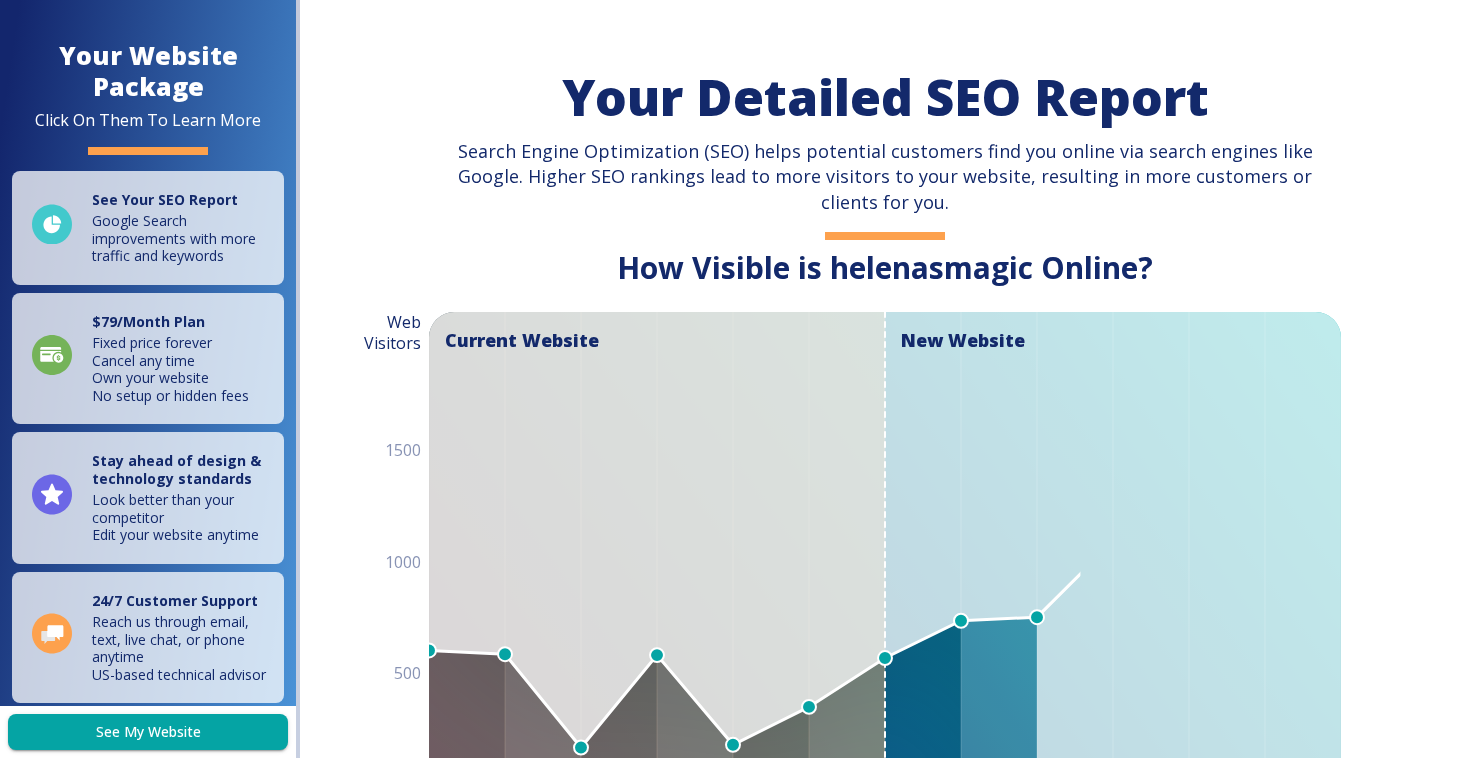 scroll, scrollTop: 0, scrollLeft: 467, axis: horizontal 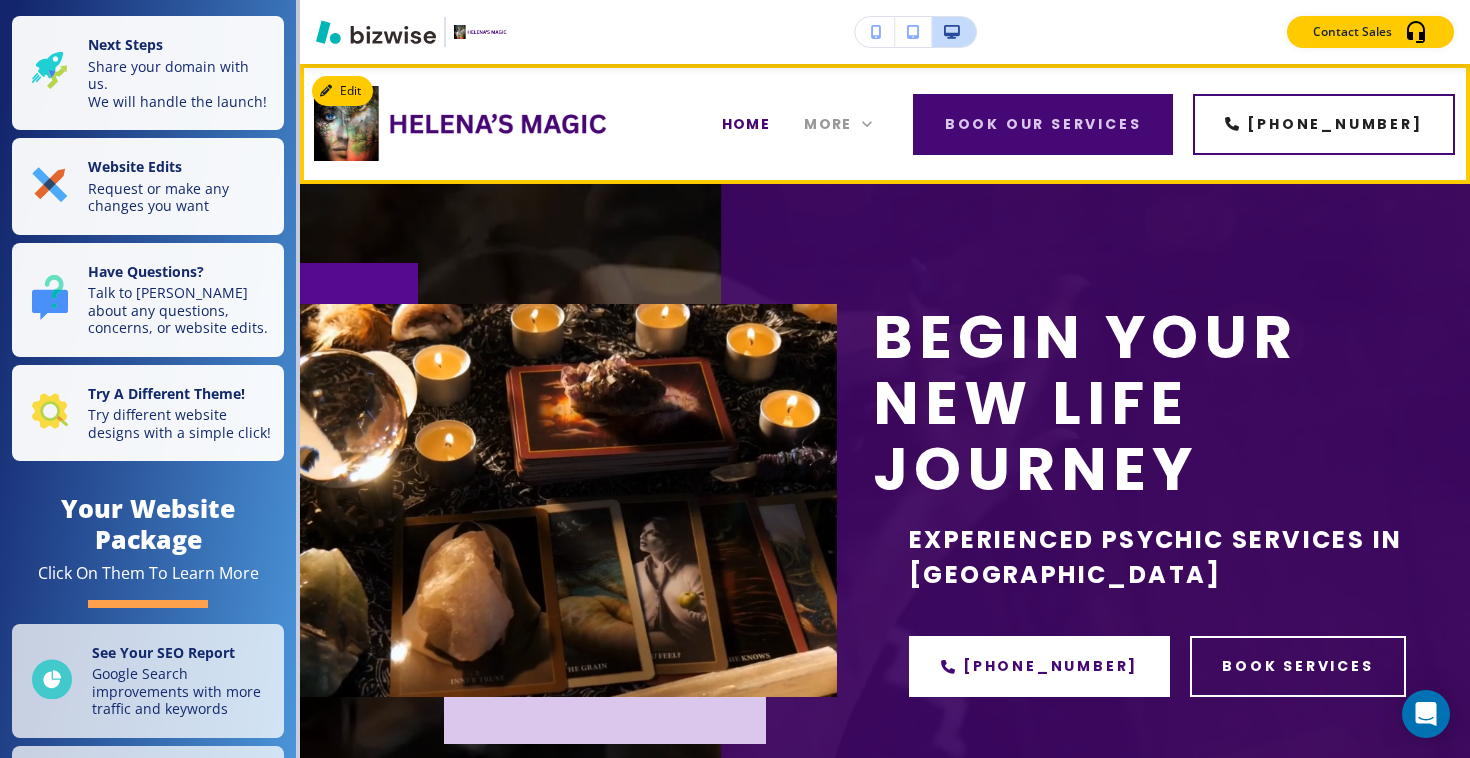click on "More" at bounding box center [838, 124] 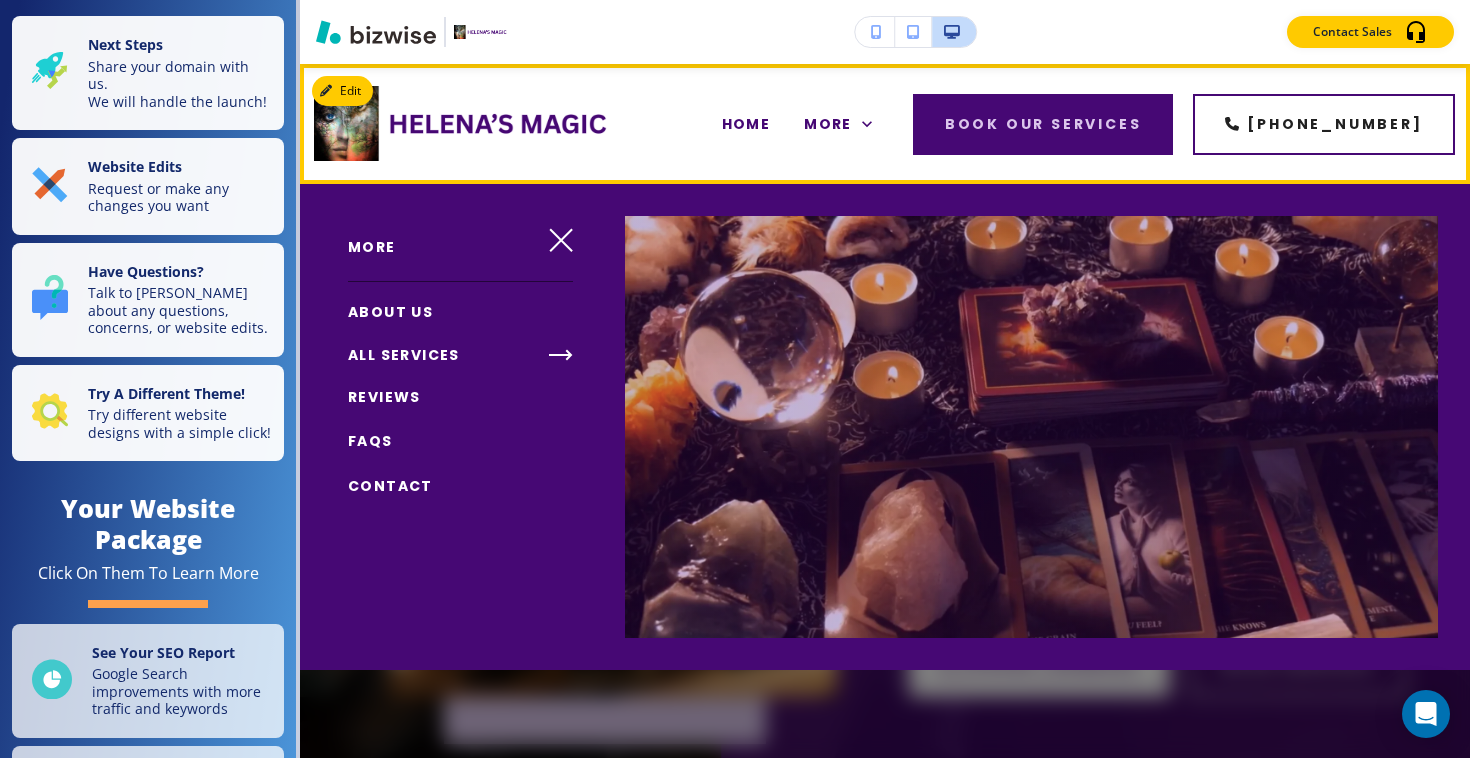 click on "HOME ABOUT US ALL SERVICES REVIEWS FAQS CONTACT" at bounding box center (720, 124) 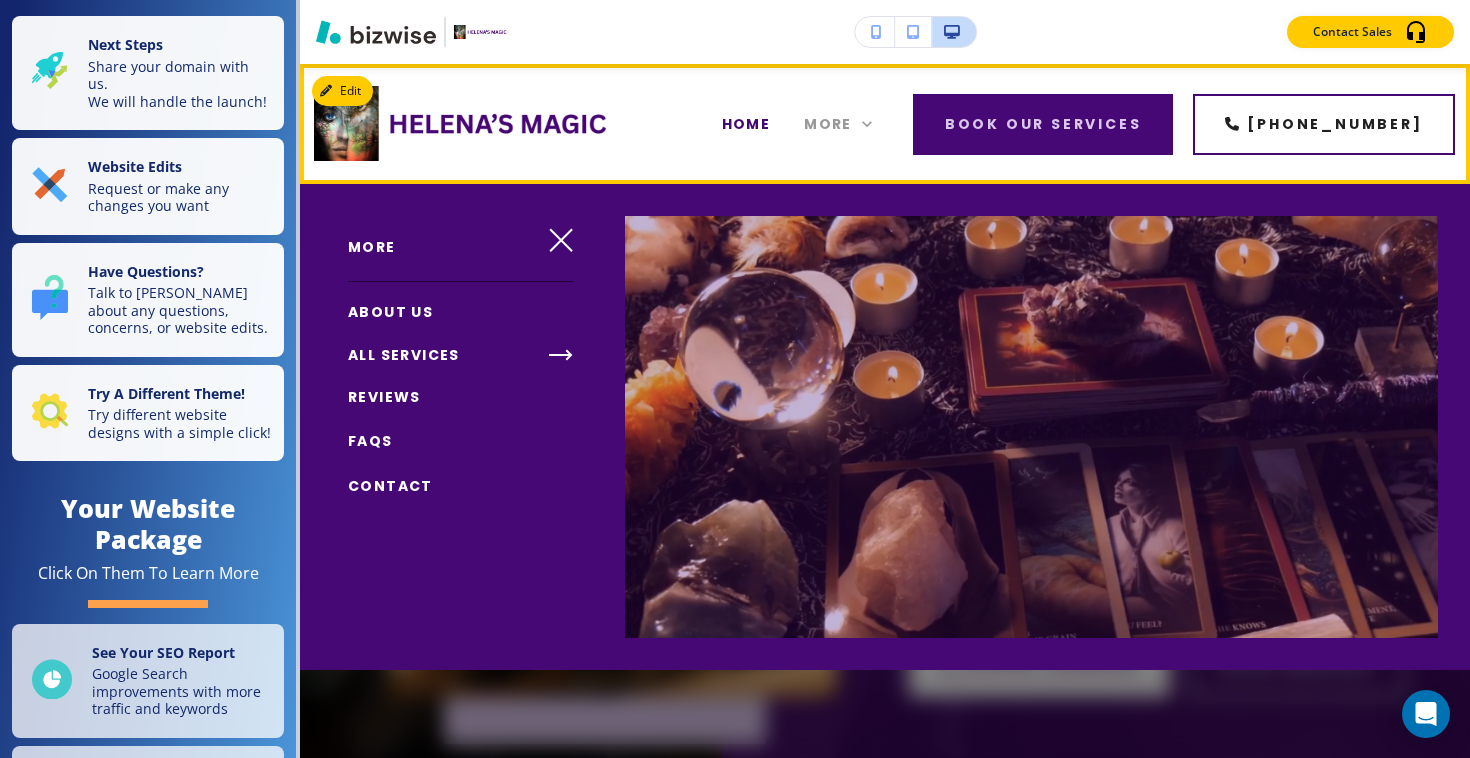 click on "More" at bounding box center (828, 124) 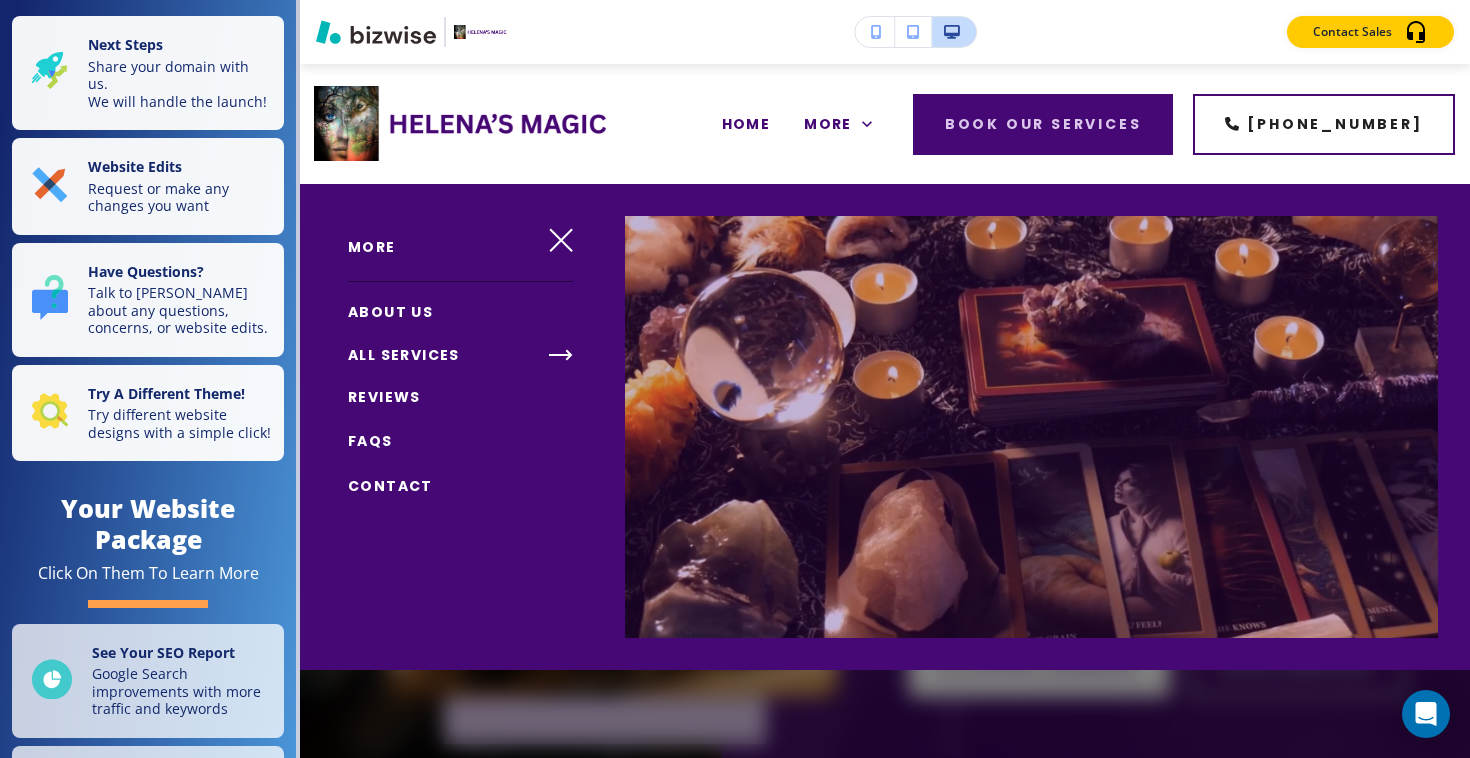 click at bounding box center (885, 471) 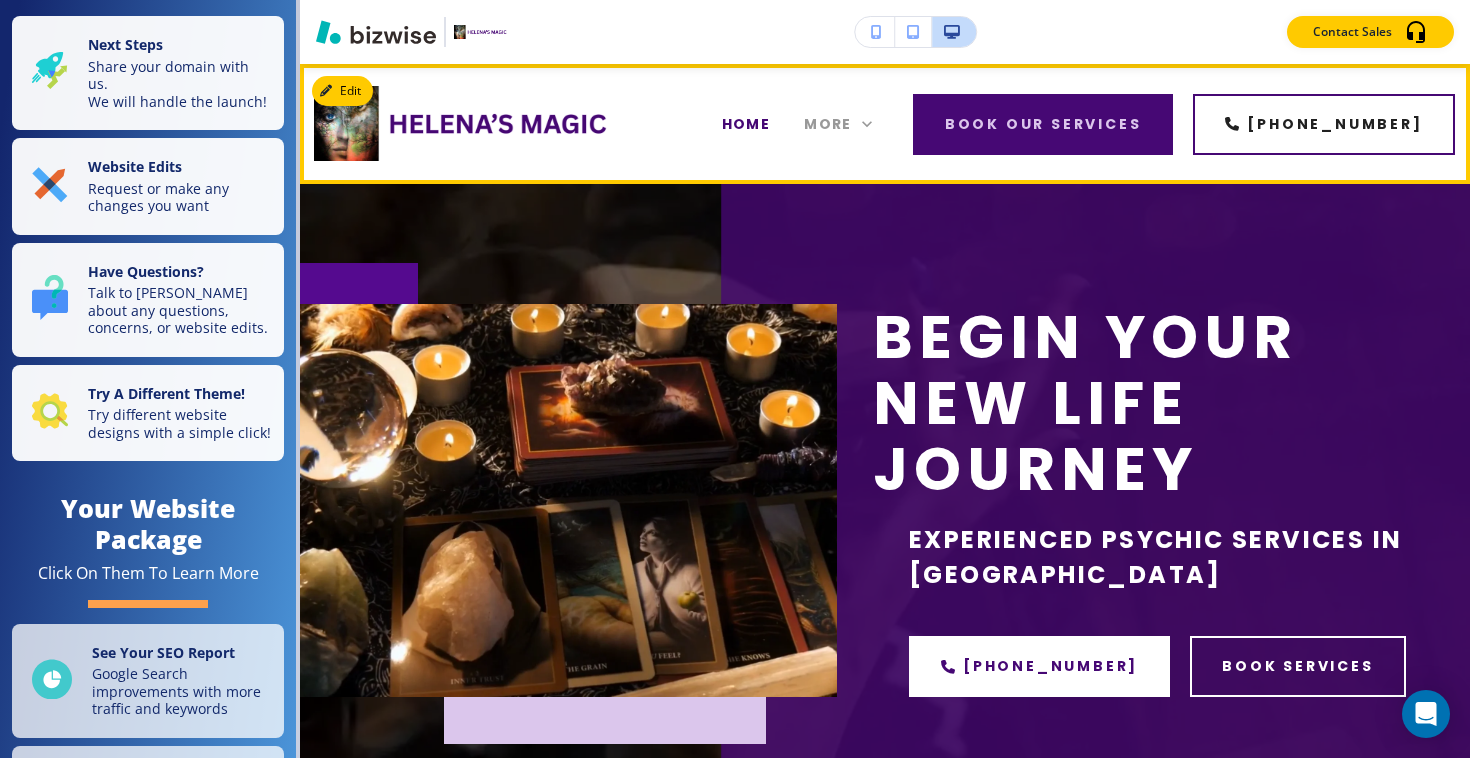 click on "More" at bounding box center (828, 124) 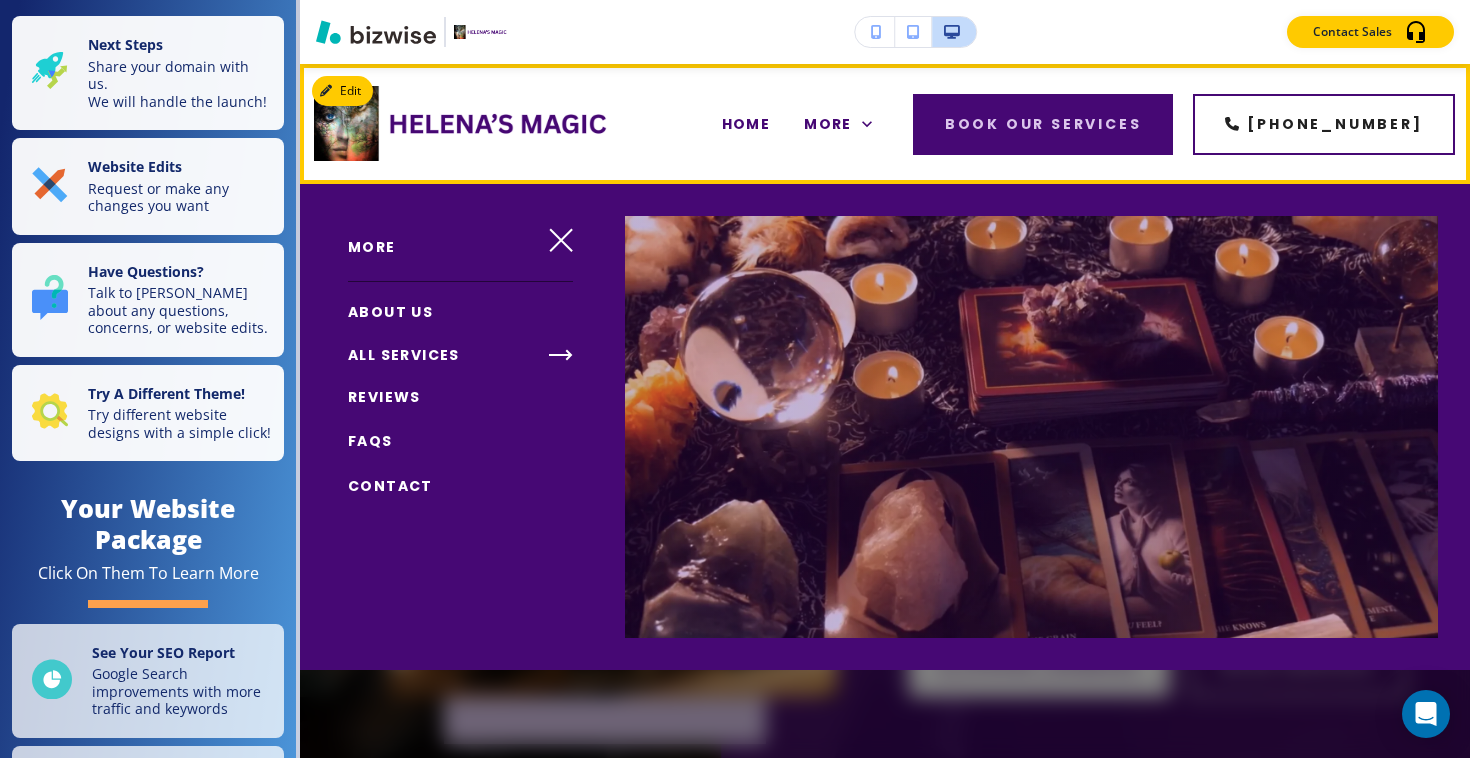 click on "HOME ABOUT US ALL SERVICES REVIEWS FAQS CONTACT" at bounding box center [720, 124] 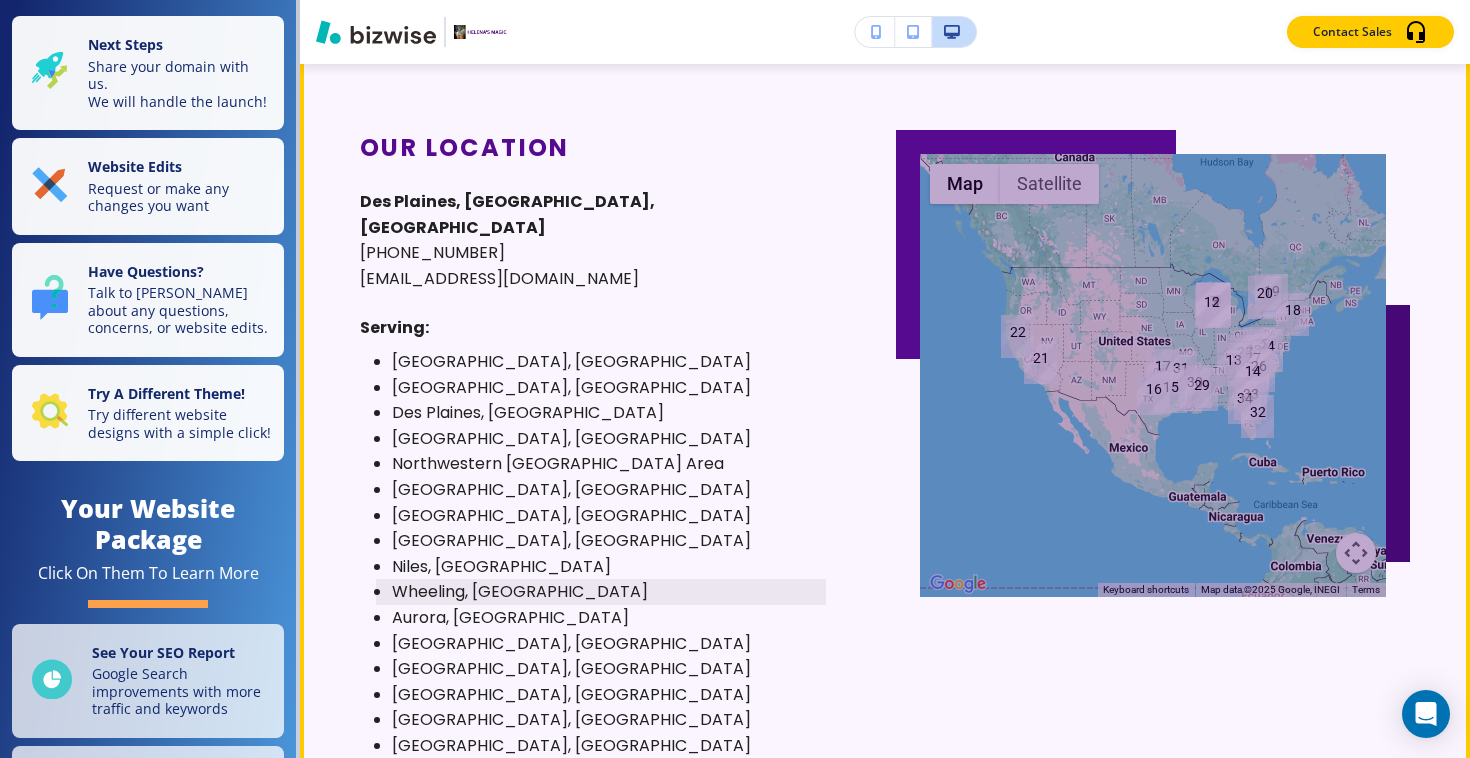 scroll, scrollTop: 8936, scrollLeft: 0, axis: vertical 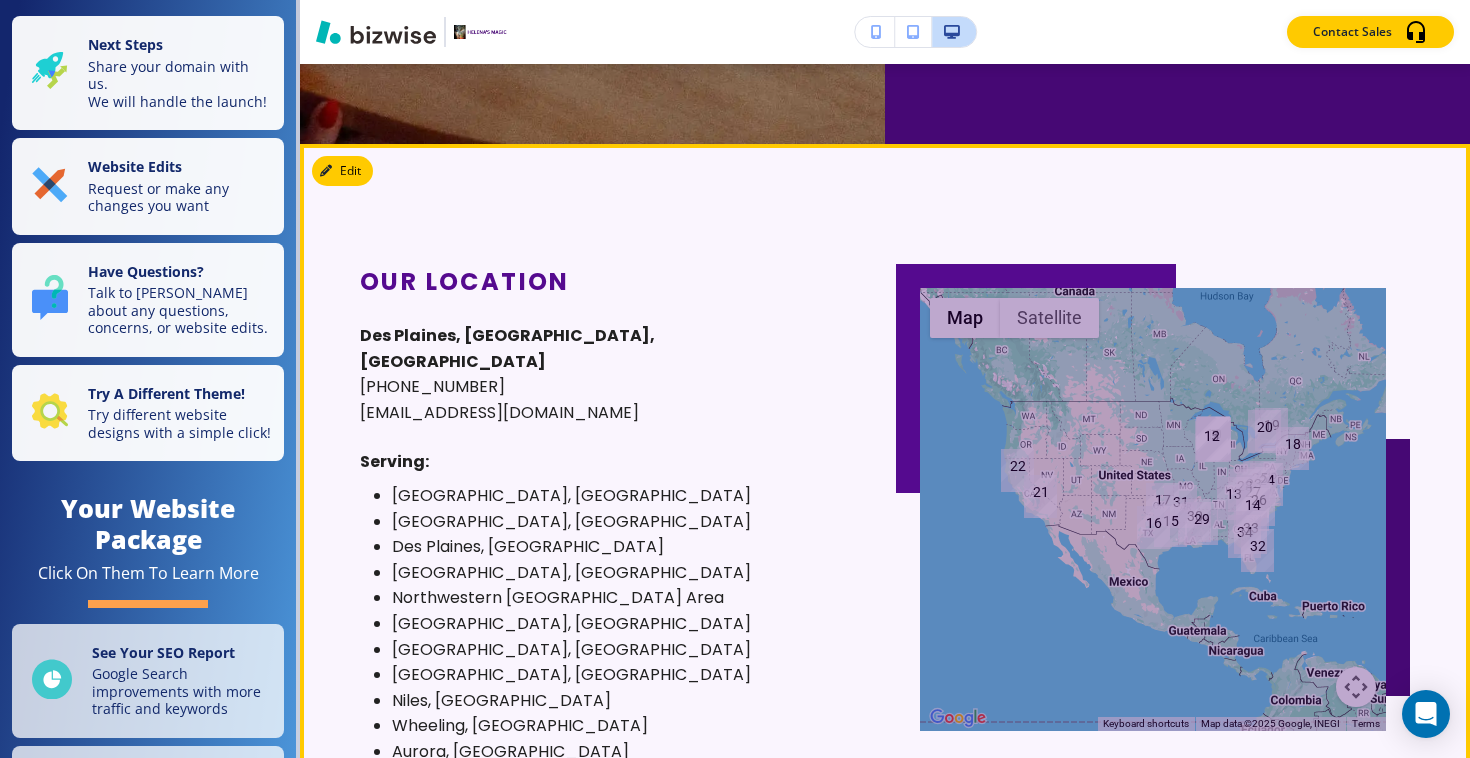 click on "Edit HOME ABOUT US ALL SERVICES REVIEWS FAQS CONTACT More book our services [PHONE_NUMBER] Edit Begin Your New Life Journey Experienced Psychic Services in [GEOGRAPHIC_DATA] [PHONE_NUMBER] book services Edit Experience Psychic Powers The Psychic of Your Future [PERSON_NAME]’s Magic  is a legacy—not just a service. For generations, my family has guided seekers with uncanny accuracy through tarot, Romany cards, and runes. No generic readings here—just deep, intuitive insights meant only for you. My sister, [PERSON_NAME], walks with wolves and the spirit world, offering dream interpretations and powerful rituals passed down from our ancestors. This is our inheritance. Let it light your way. book a service Edit Beautiful Healing Jewelry Energetically Charged Across Cities [PHONE_NUMBER] Glowing Candle Services Ignite Your Desires with Confidence get in touch Edit The Guidance You Deserve Your New Life Coach see  the path that's been waiting for you all along. Cut through confusion with crystal clarity knows listens" at bounding box center (885, -8525) 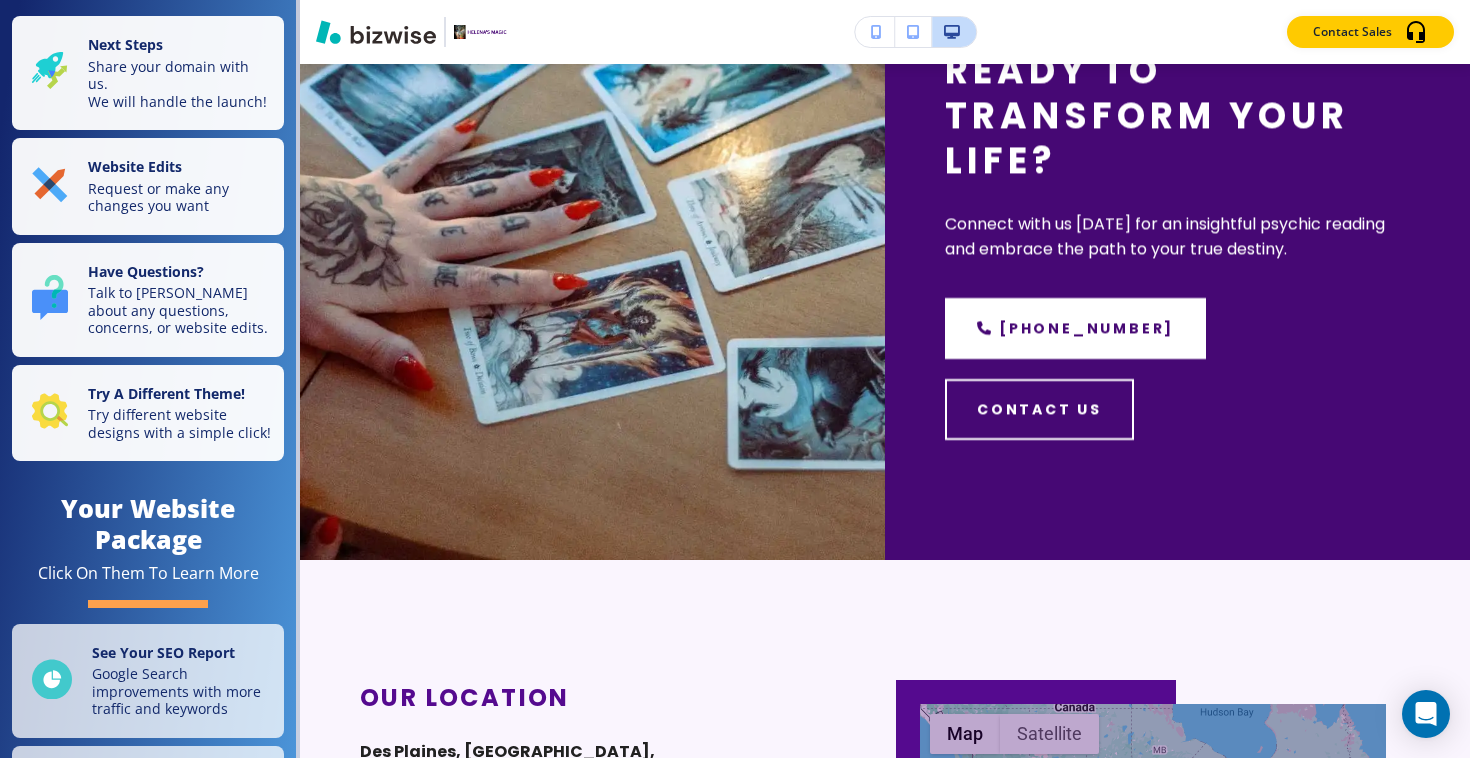 scroll, scrollTop: 8685, scrollLeft: 0, axis: vertical 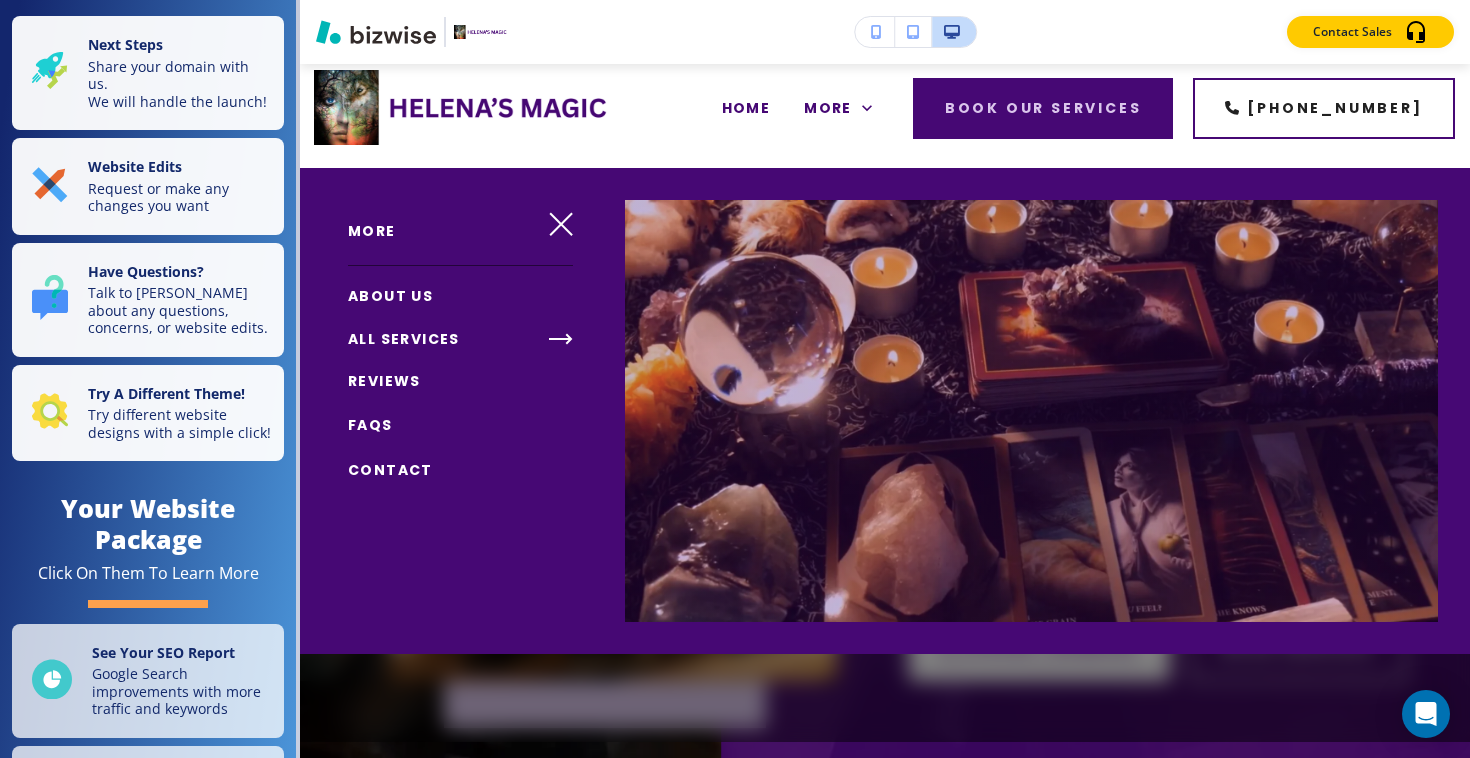 drag, startPoint x: 1150, startPoint y: 585, endPoint x: 1171, endPoint y: 409, distance: 177.24841 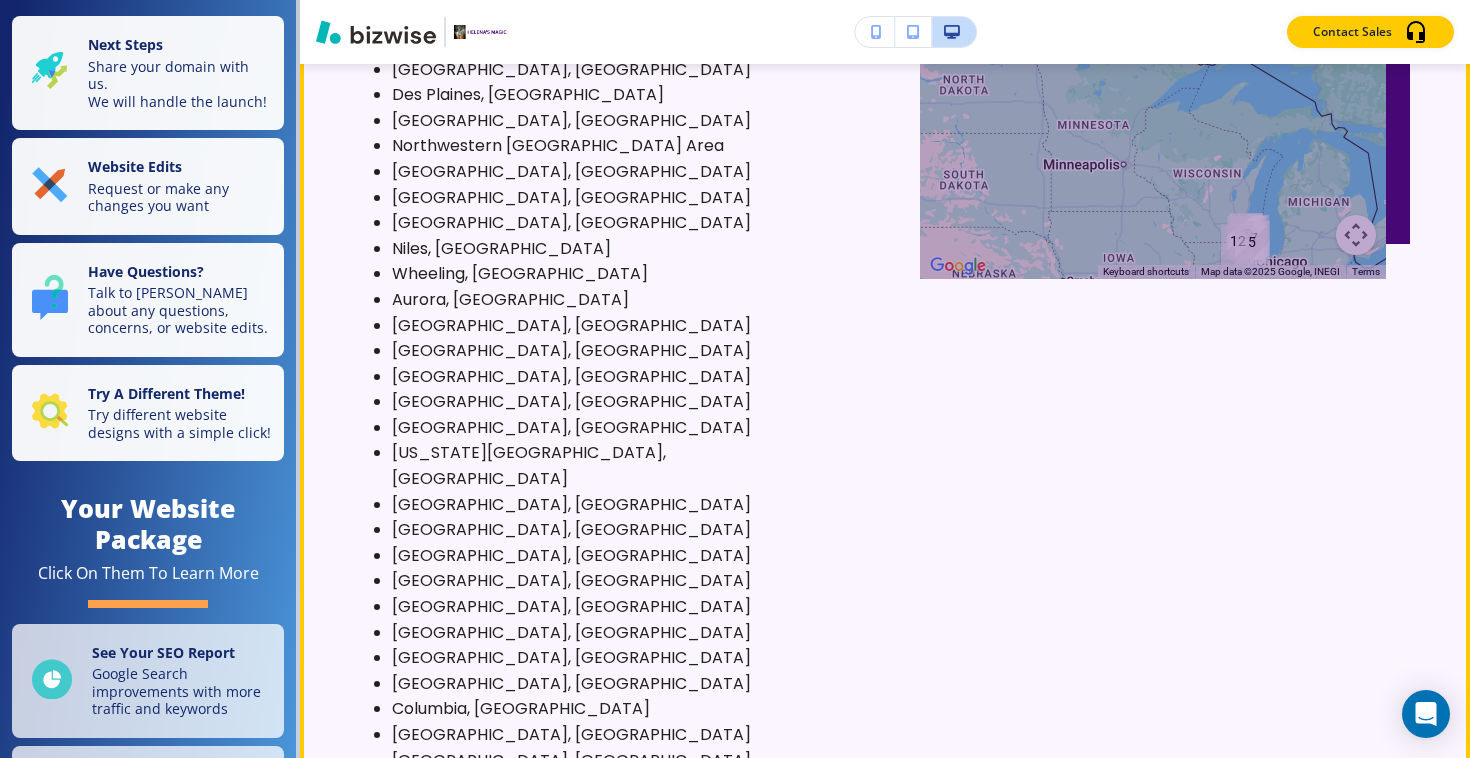 scroll, scrollTop: 9151, scrollLeft: 0, axis: vertical 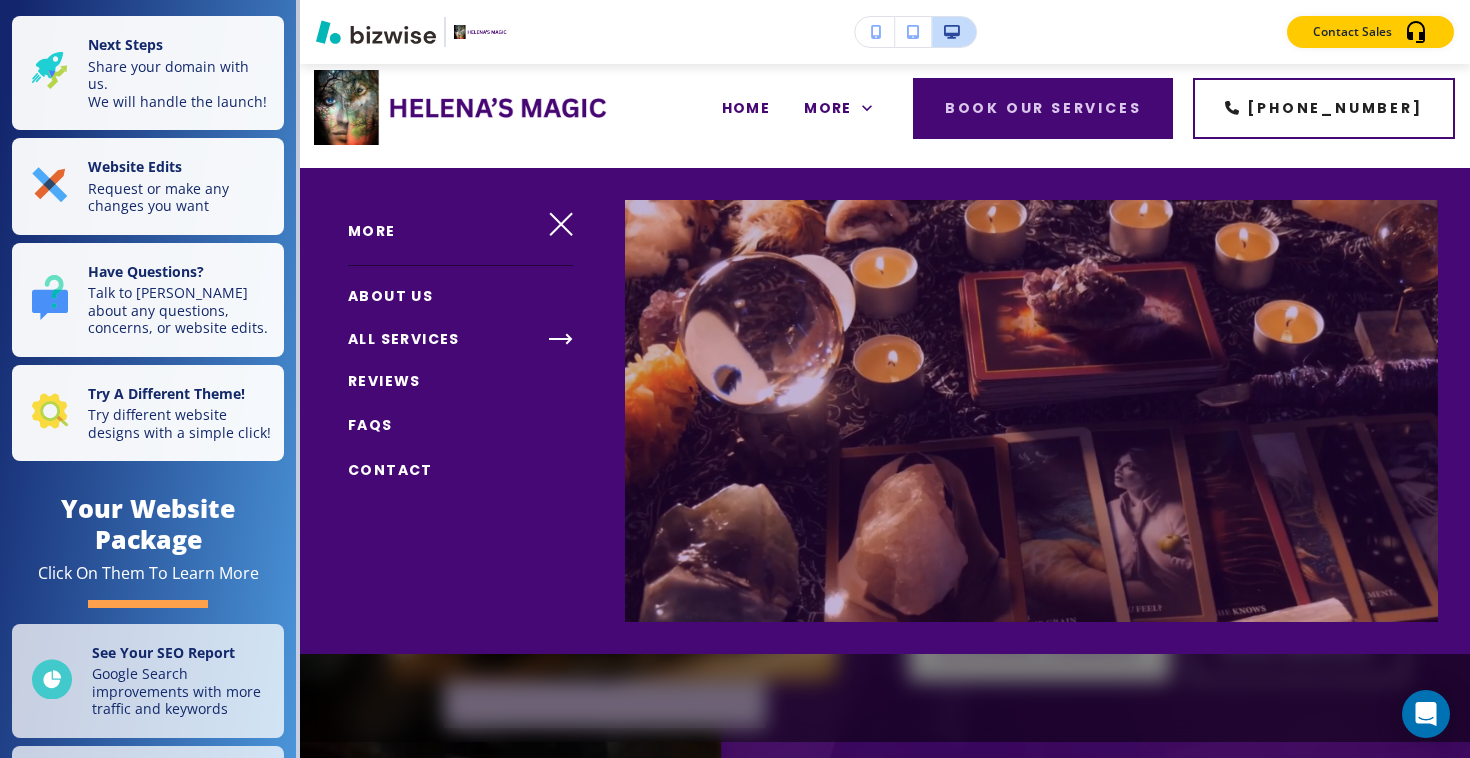drag, startPoint x: 1202, startPoint y: 356, endPoint x: 1101, endPoint y: 310, distance: 110.98198 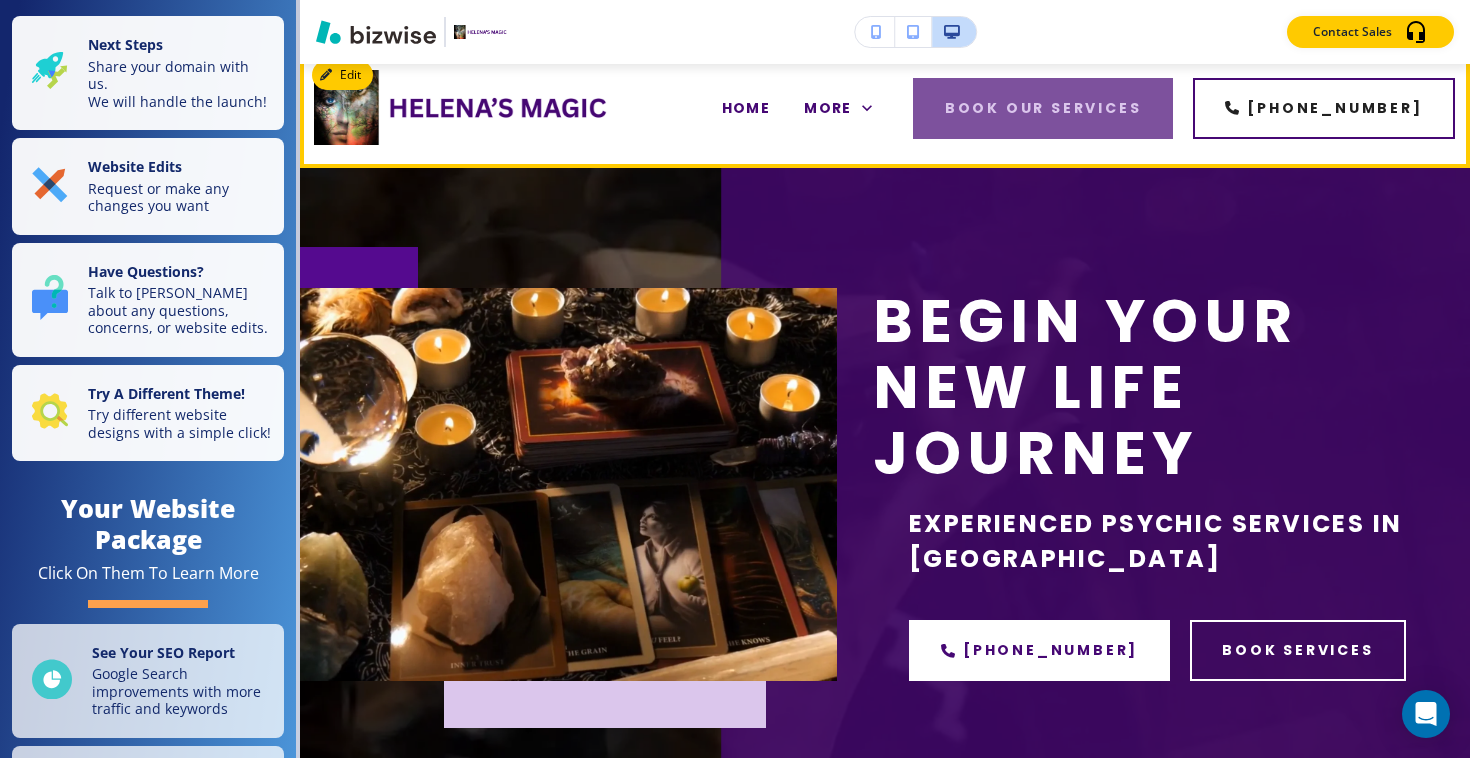 click on "book our services" at bounding box center [1043, 108] 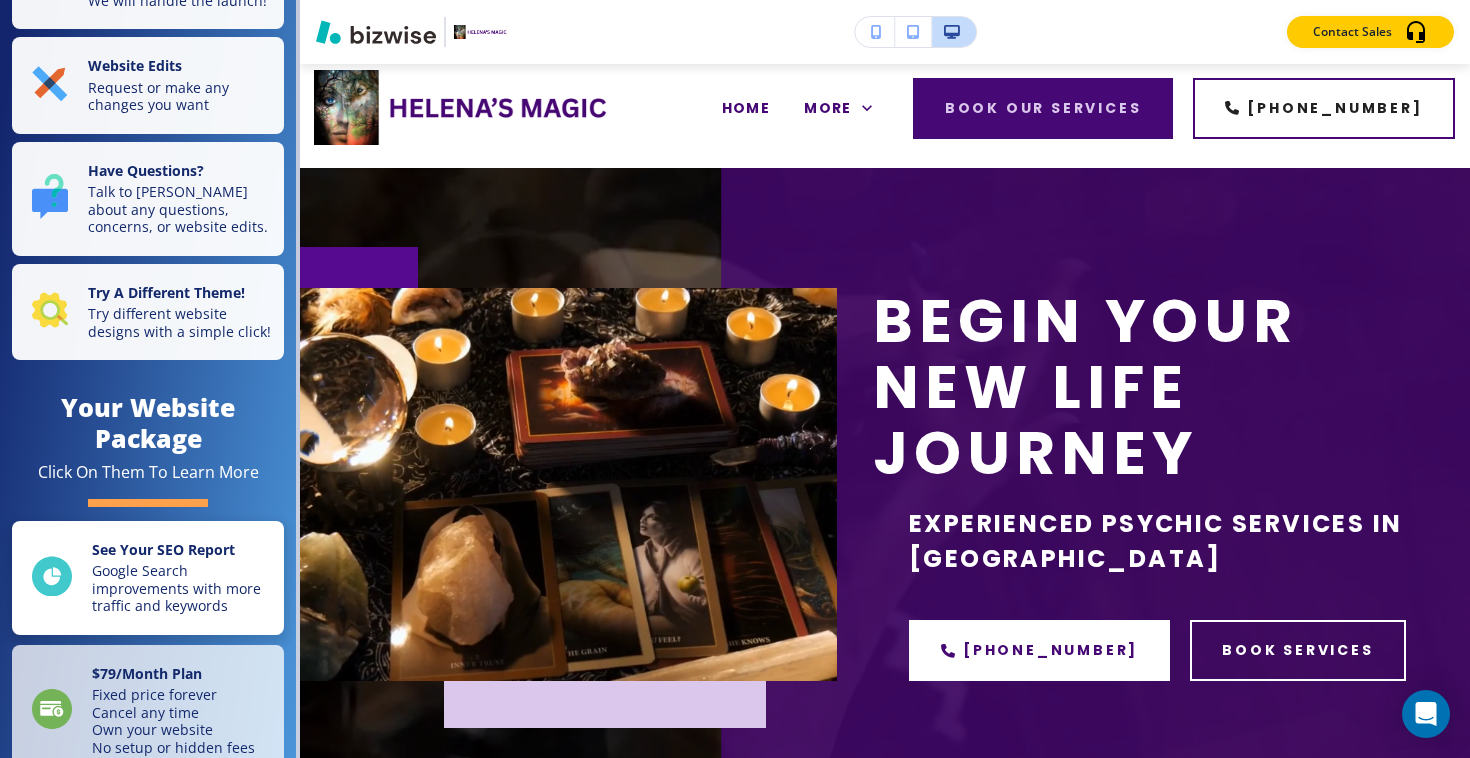 scroll, scrollTop: 0, scrollLeft: 0, axis: both 